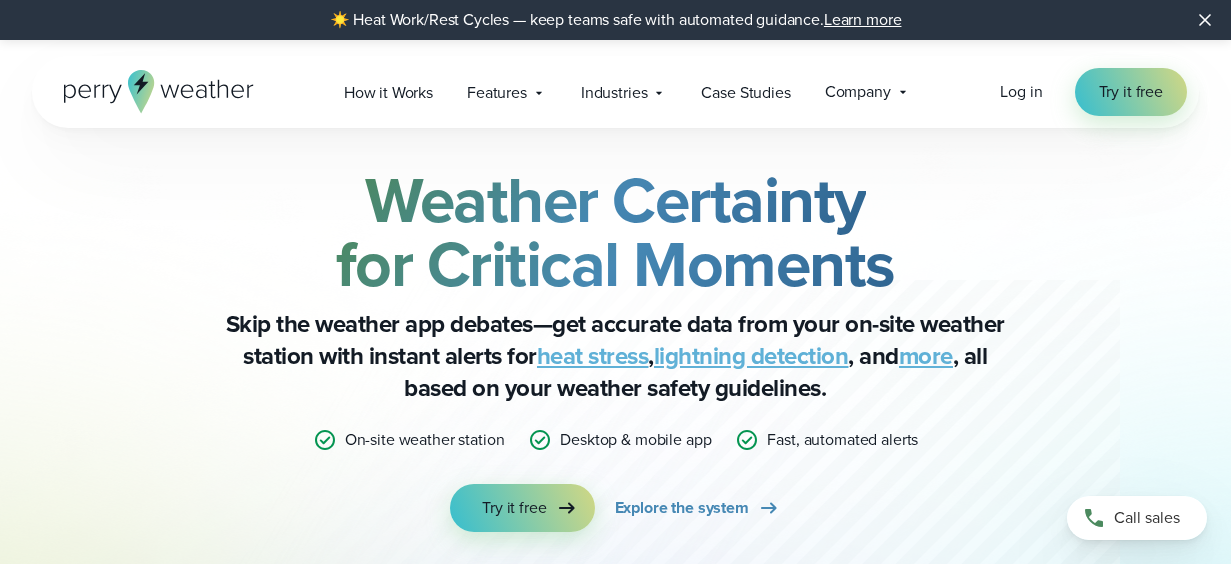scroll, scrollTop: 0, scrollLeft: 0, axis: both 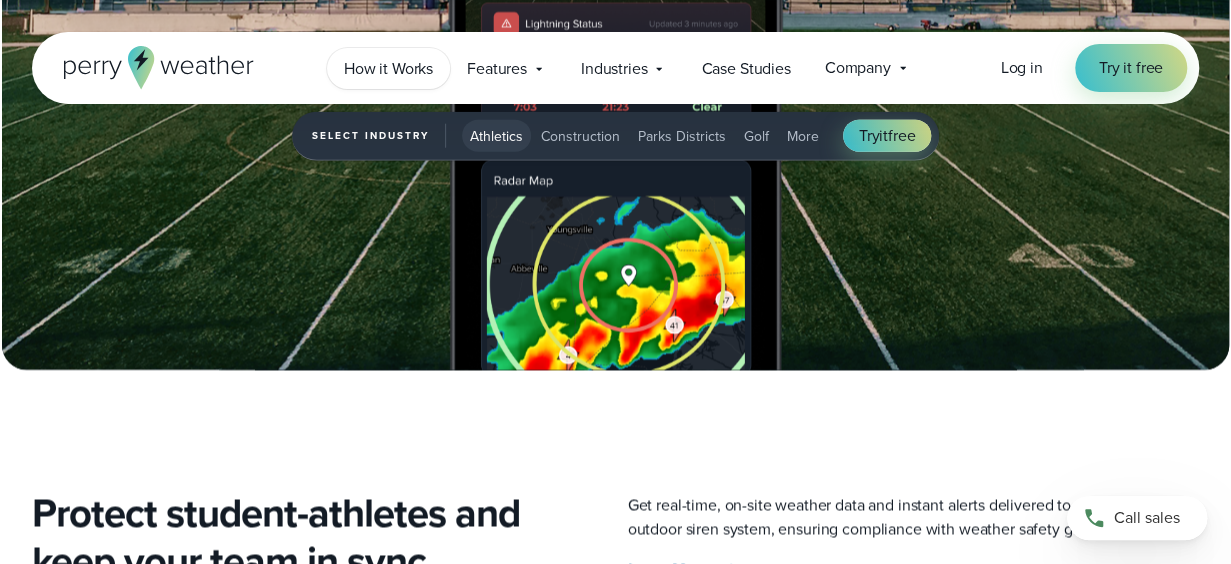 click on "How it Works" at bounding box center [388, 69] 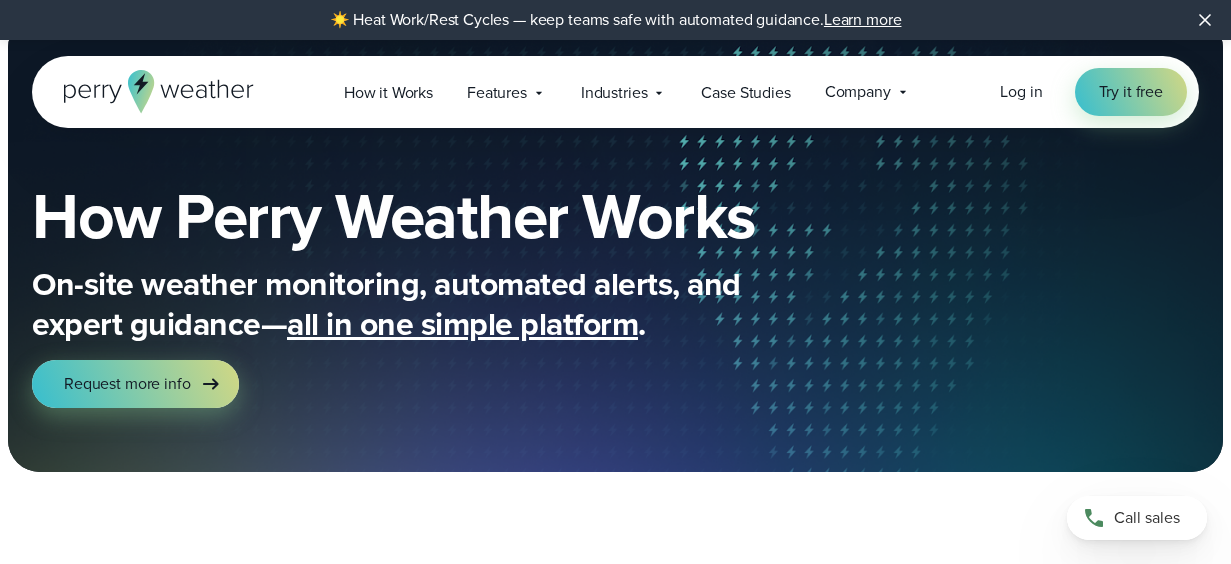 scroll, scrollTop: 0, scrollLeft: 0, axis: both 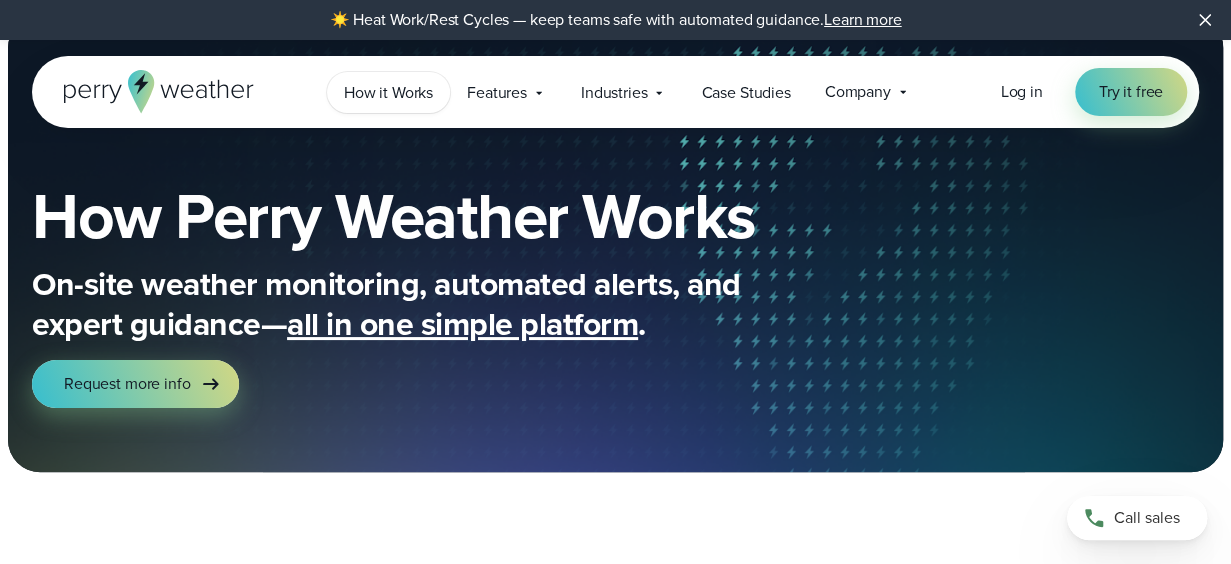 click on "How it Works" at bounding box center [388, 93] 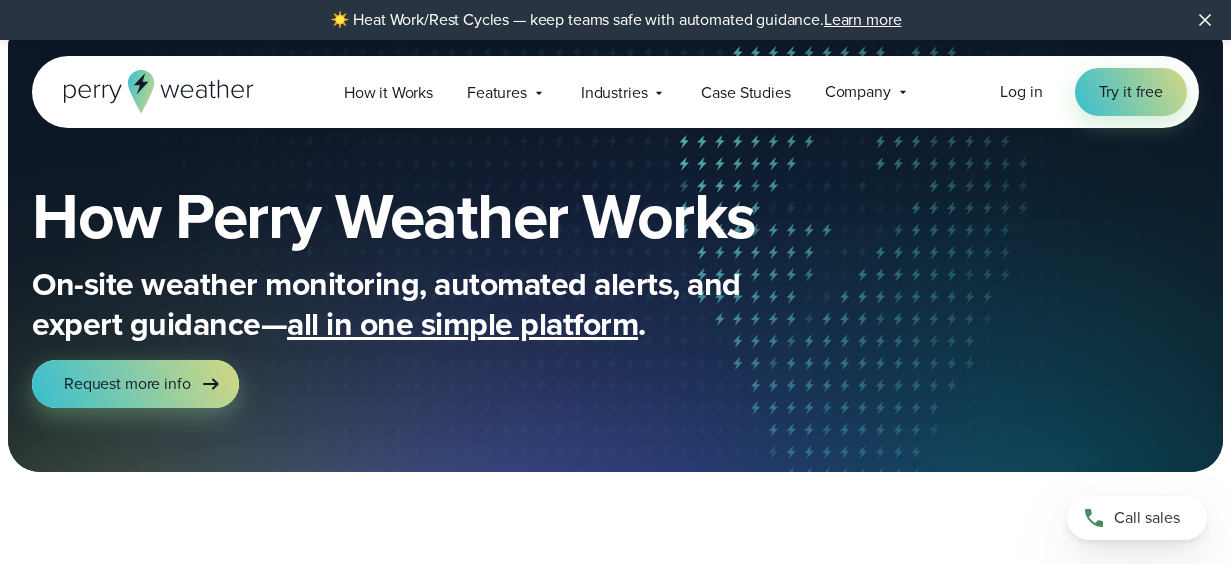 scroll, scrollTop: 0, scrollLeft: 0, axis: both 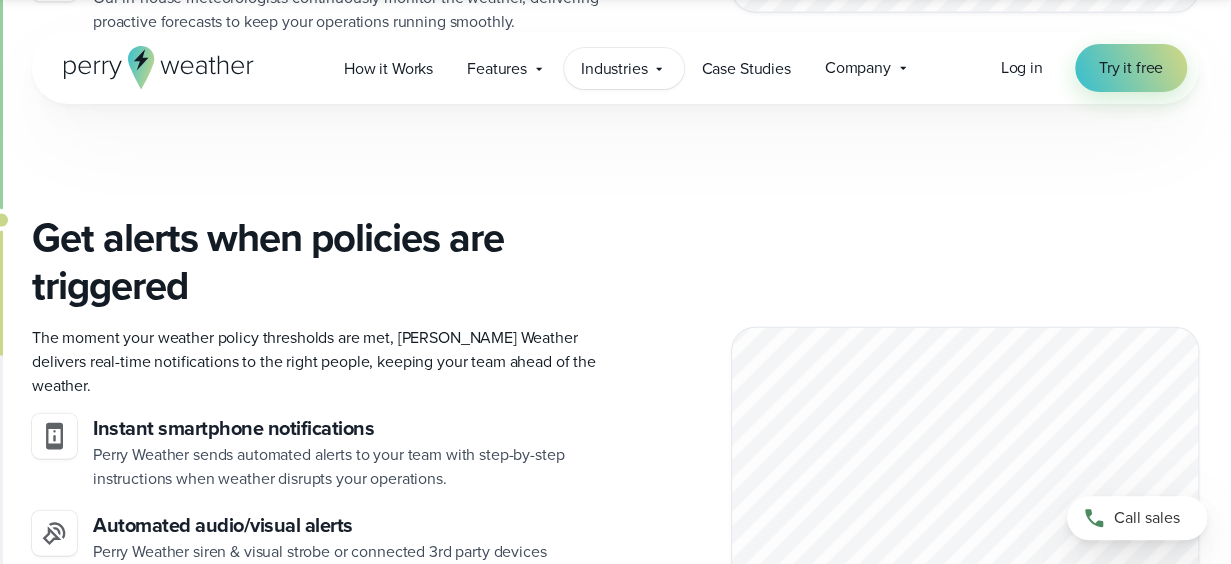 click 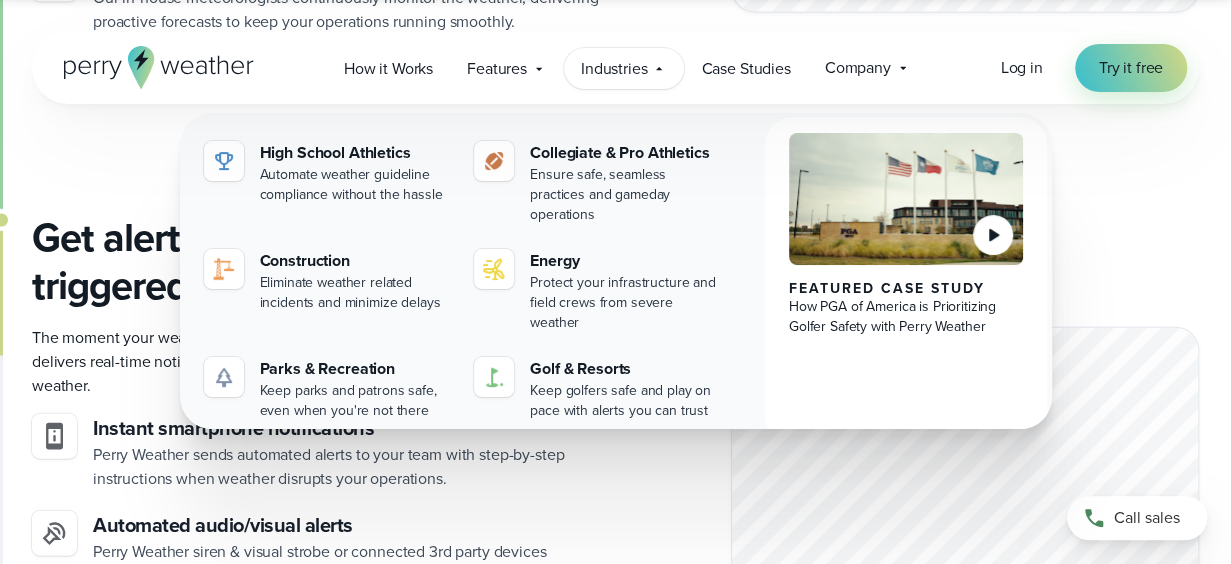 click 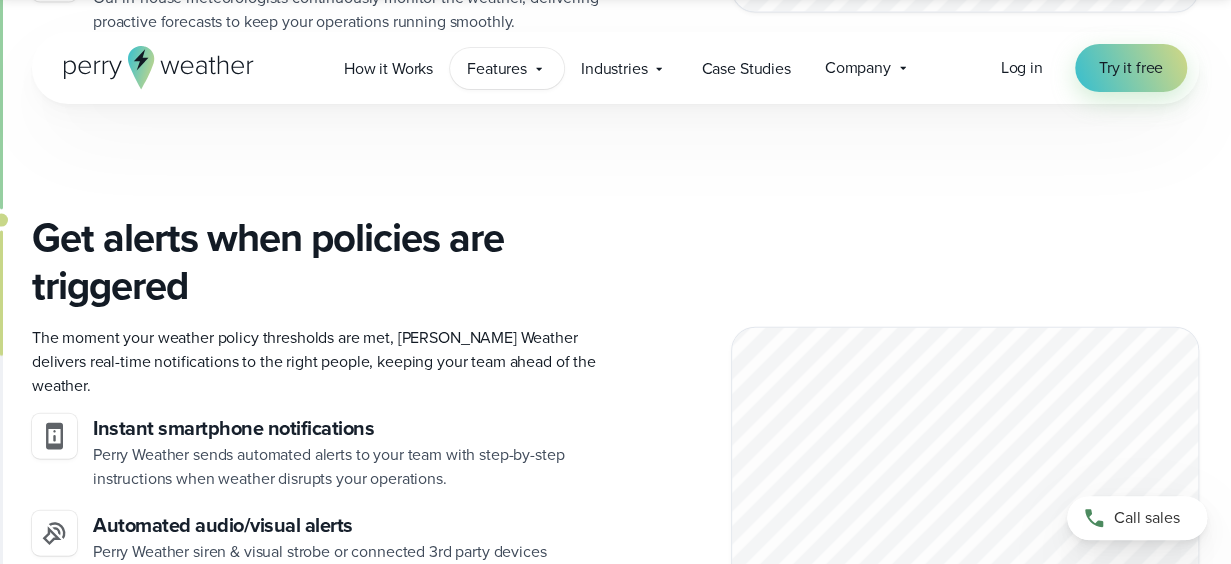 click 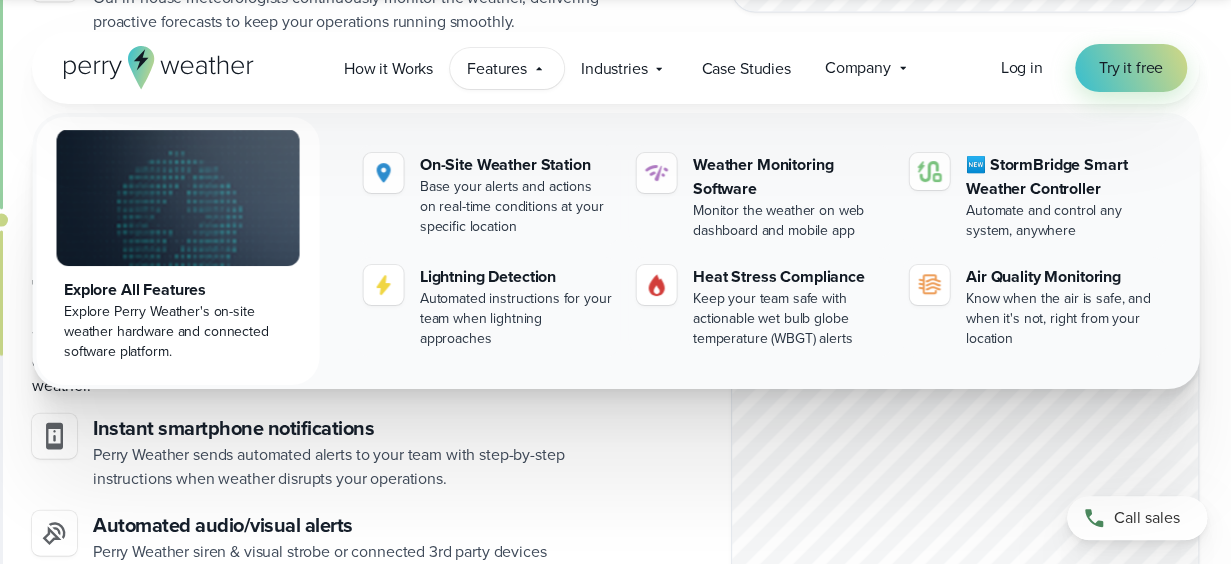 click 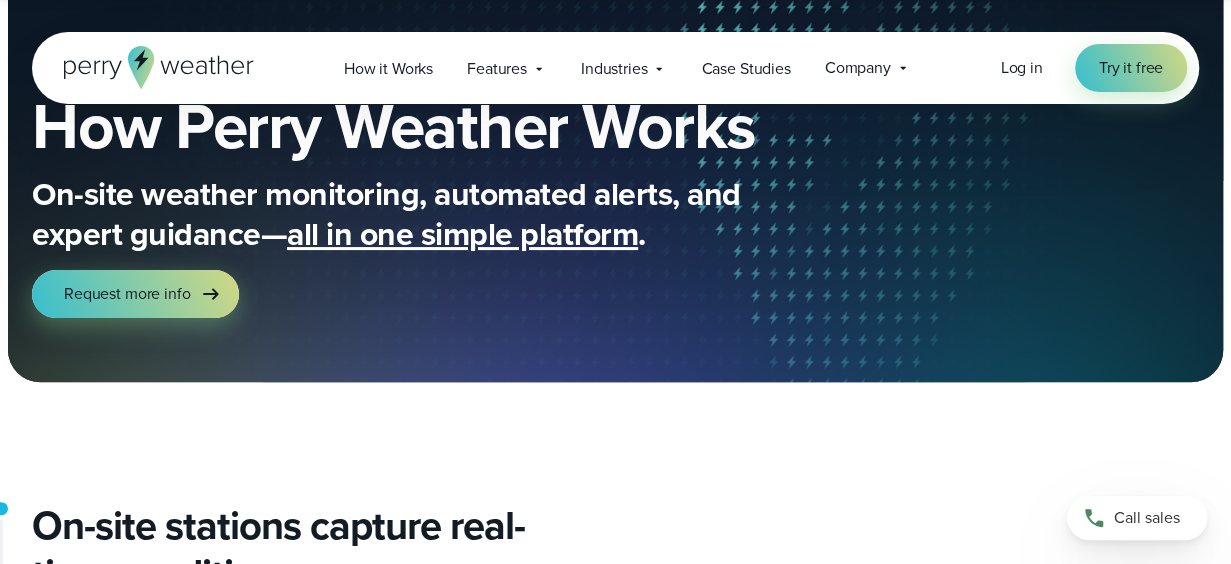 scroll, scrollTop: 0, scrollLeft: 0, axis: both 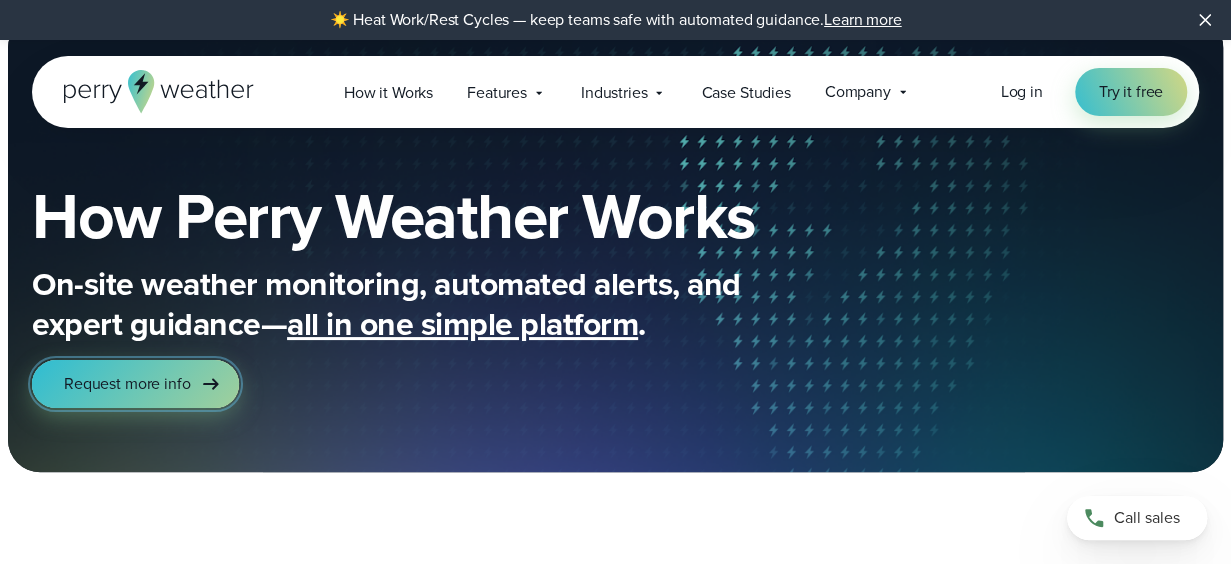 click on "Request more info" at bounding box center (127, 384) 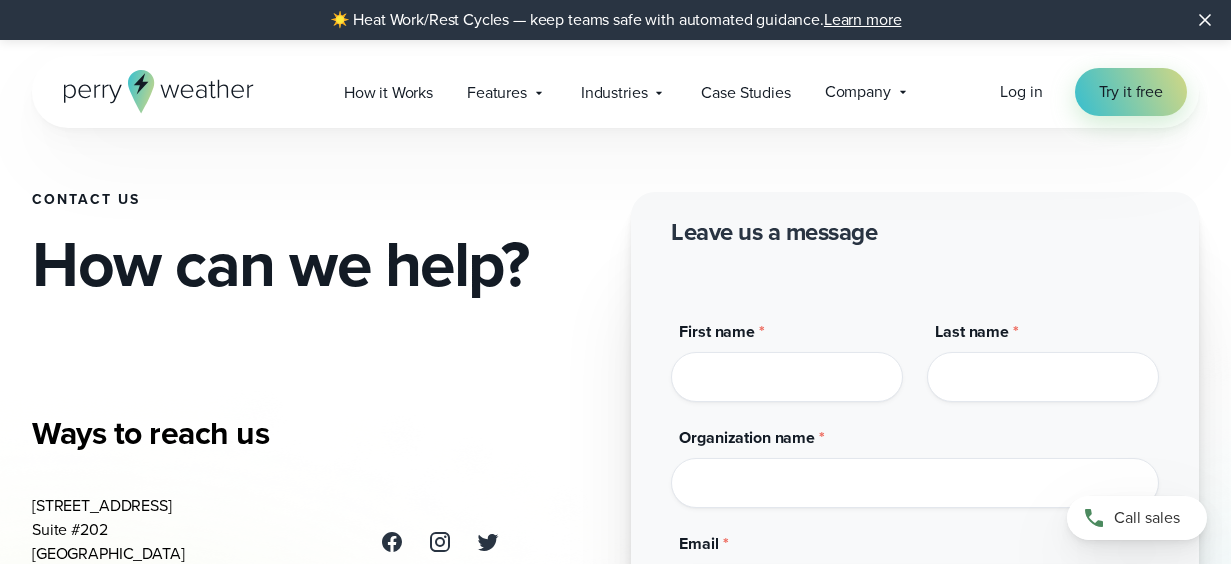 scroll, scrollTop: 0, scrollLeft: 0, axis: both 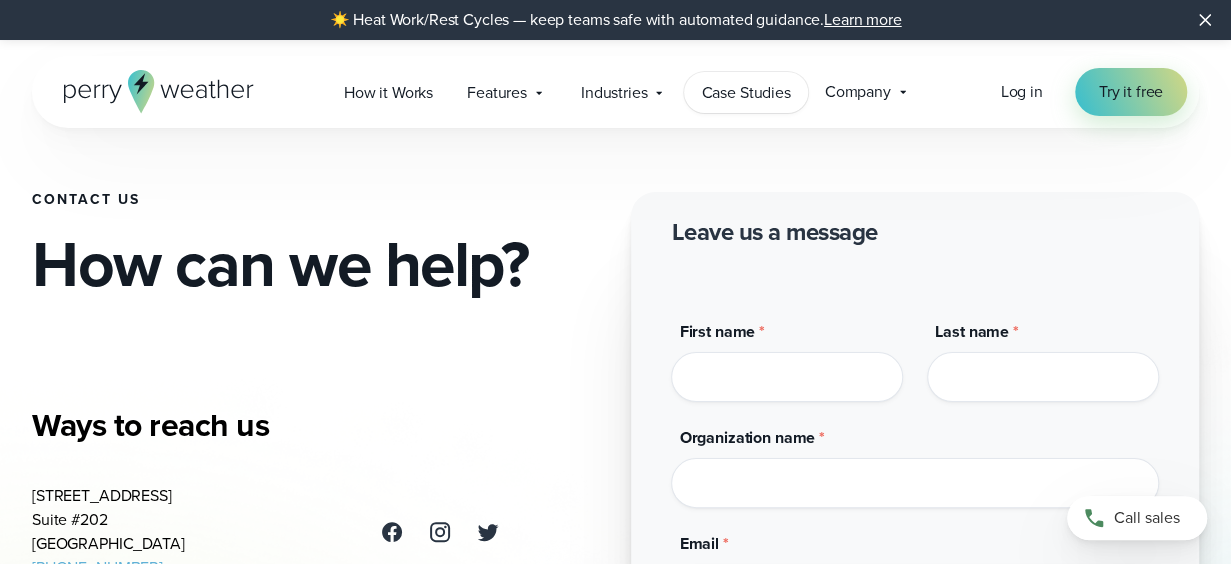 click on "Case Studies" at bounding box center (745, 93) 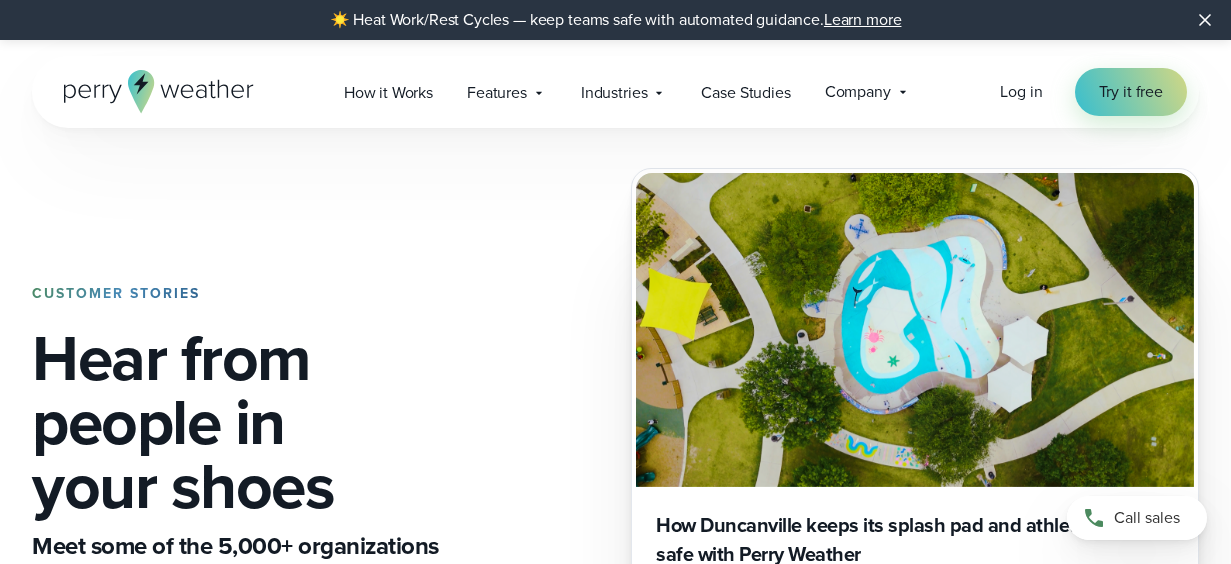 scroll, scrollTop: 0, scrollLeft: 0, axis: both 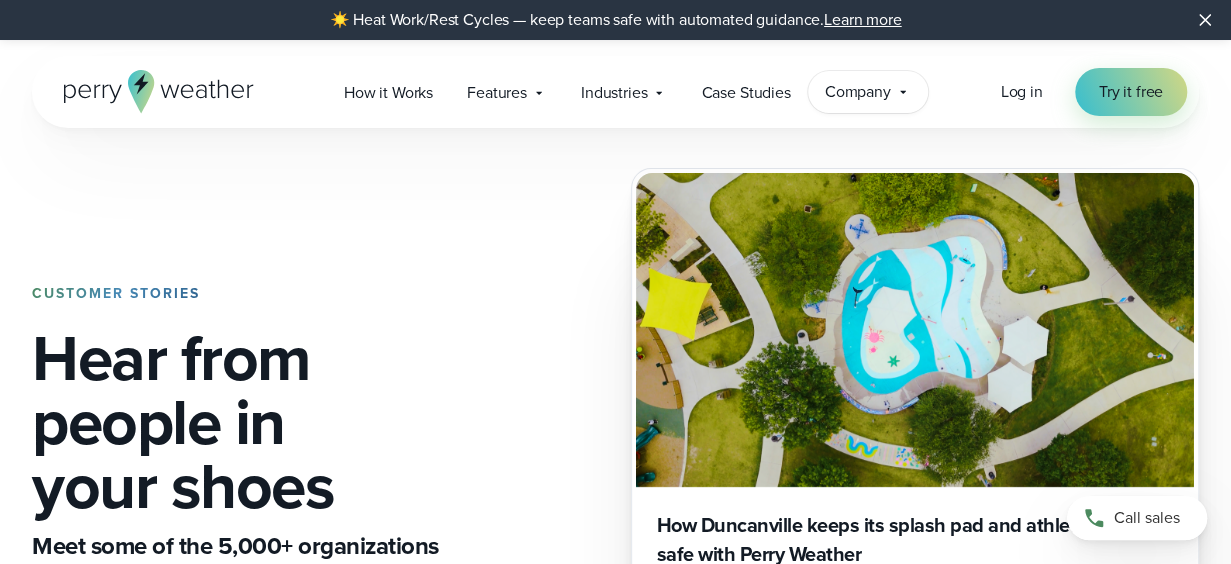 click 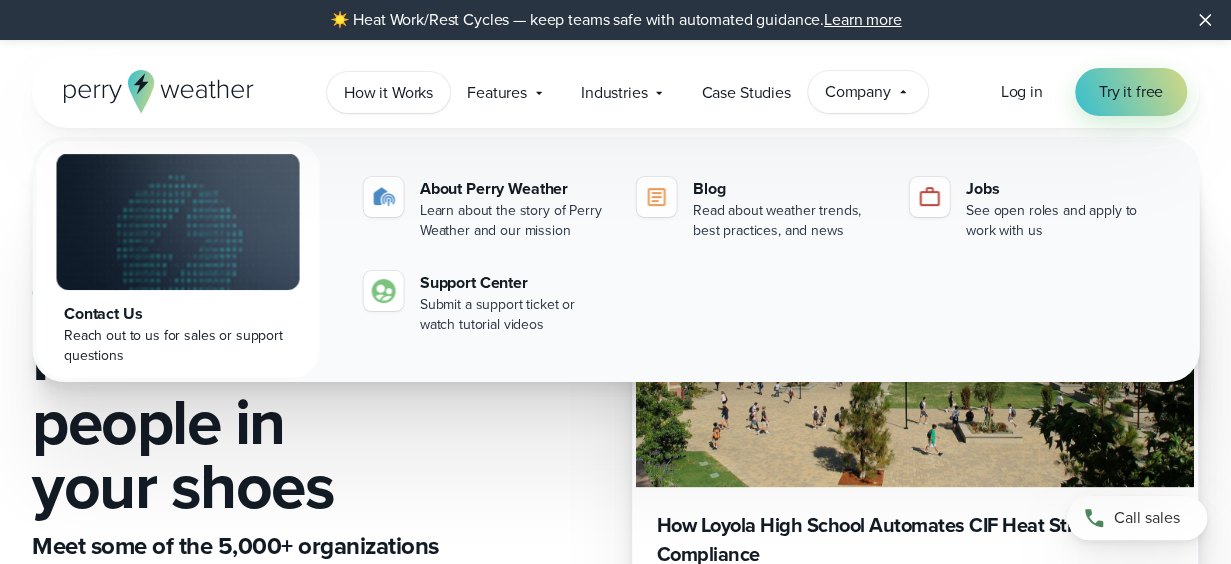 click on "How it Works" at bounding box center [388, 93] 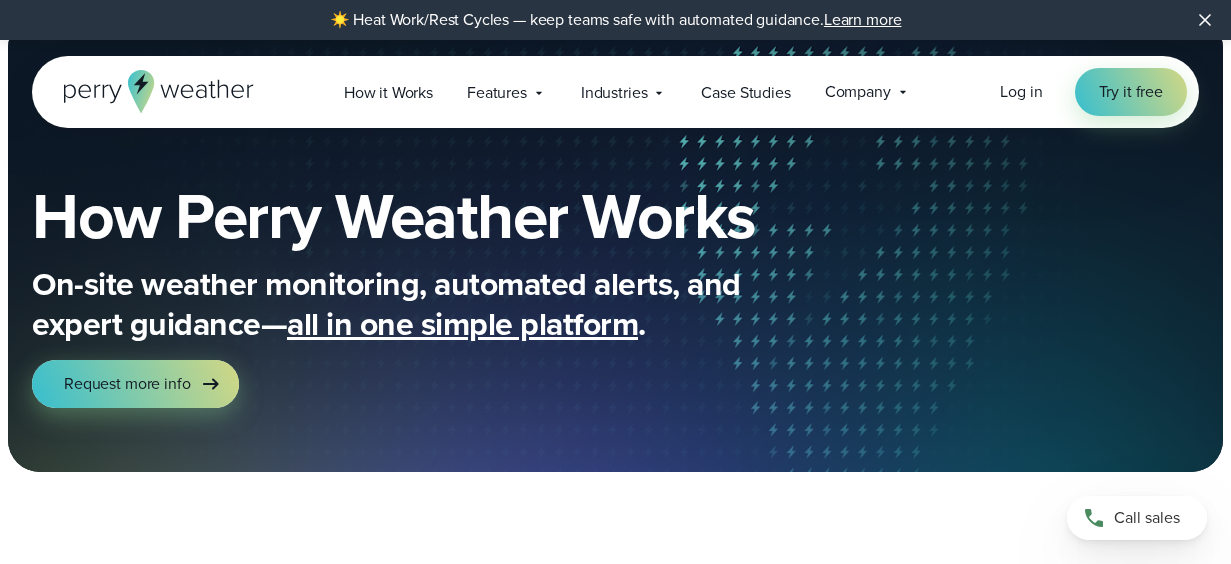 scroll, scrollTop: 0, scrollLeft: 0, axis: both 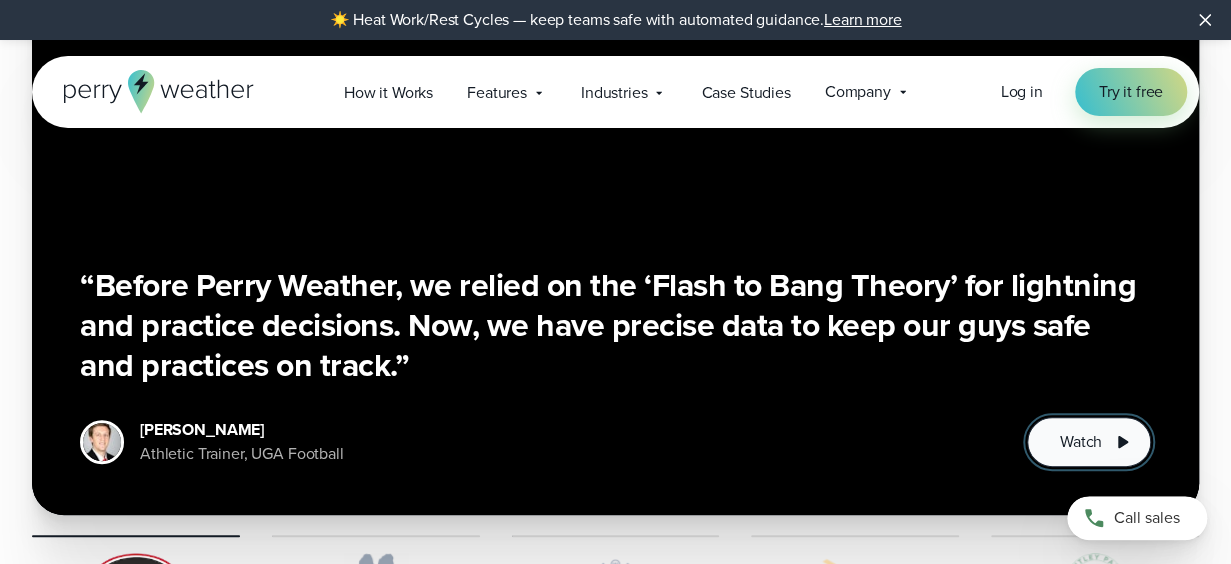click on "Watch" at bounding box center (1081, 442) 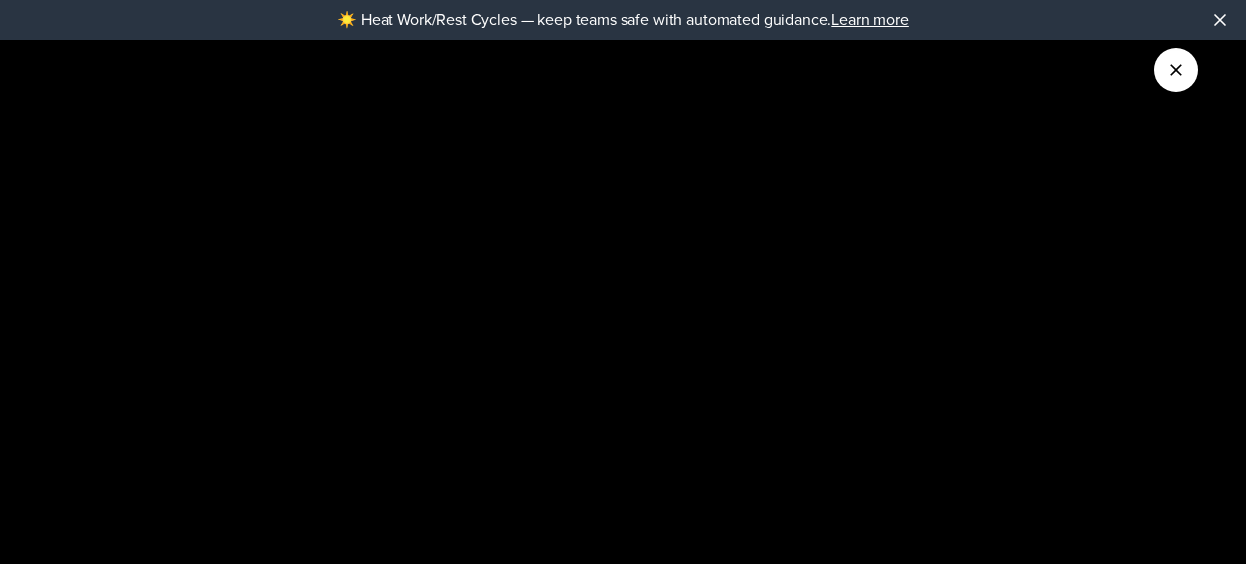 type 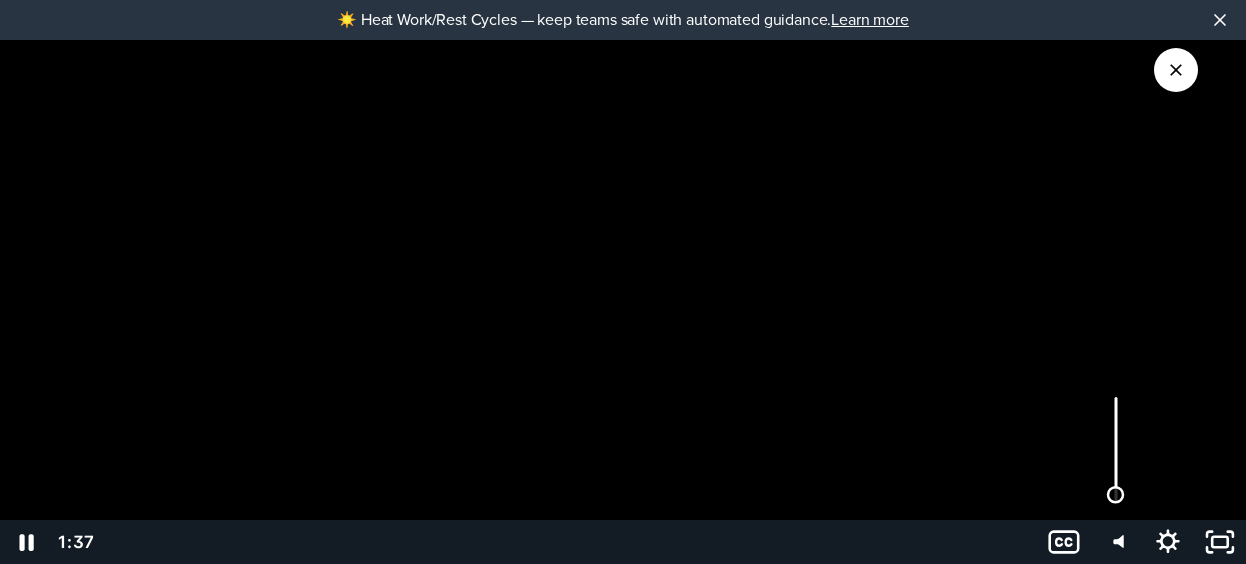 drag, startPoint x: 1110, startPoint y: 395, endPoint x: 1126, endPoint y: 495, distance: 101.27191 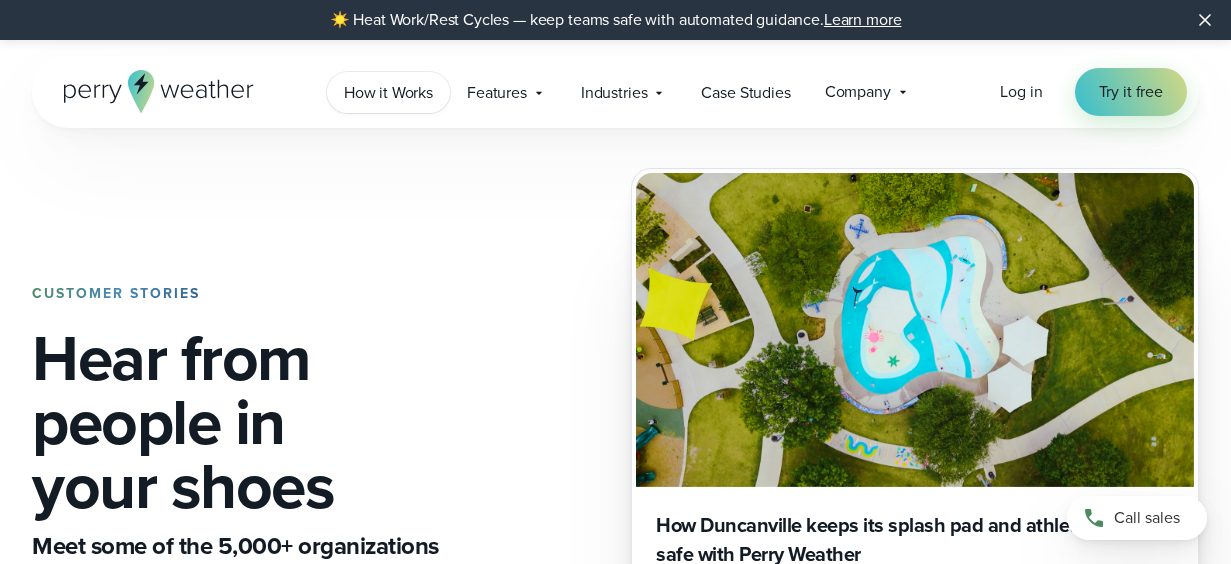 scroll, scrollTop: 0, scrollLeft: 0, axis: both 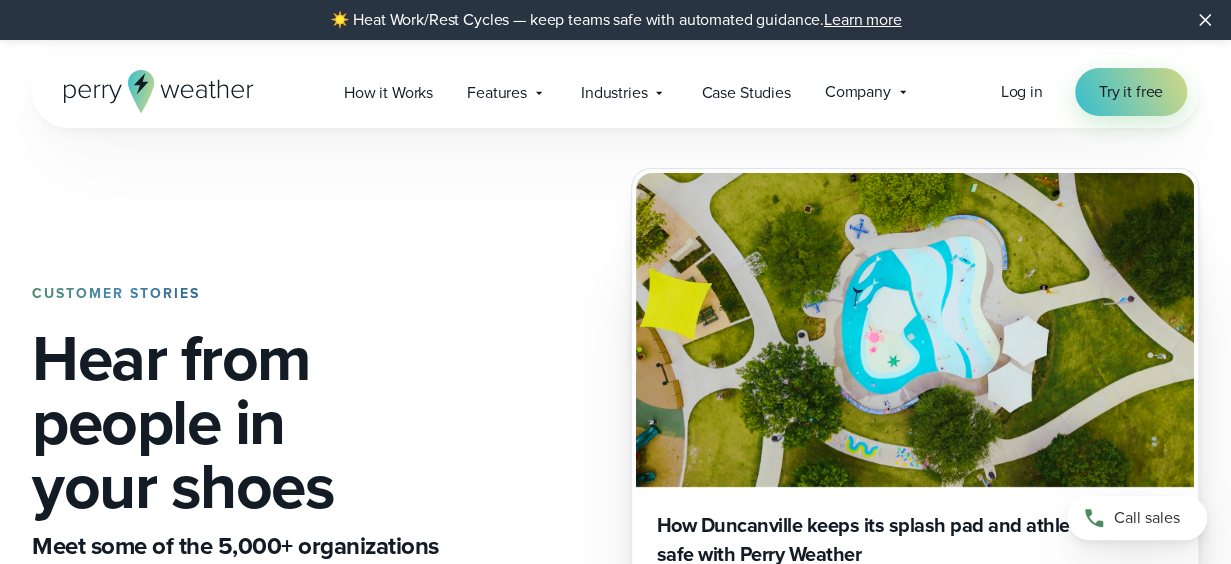 click 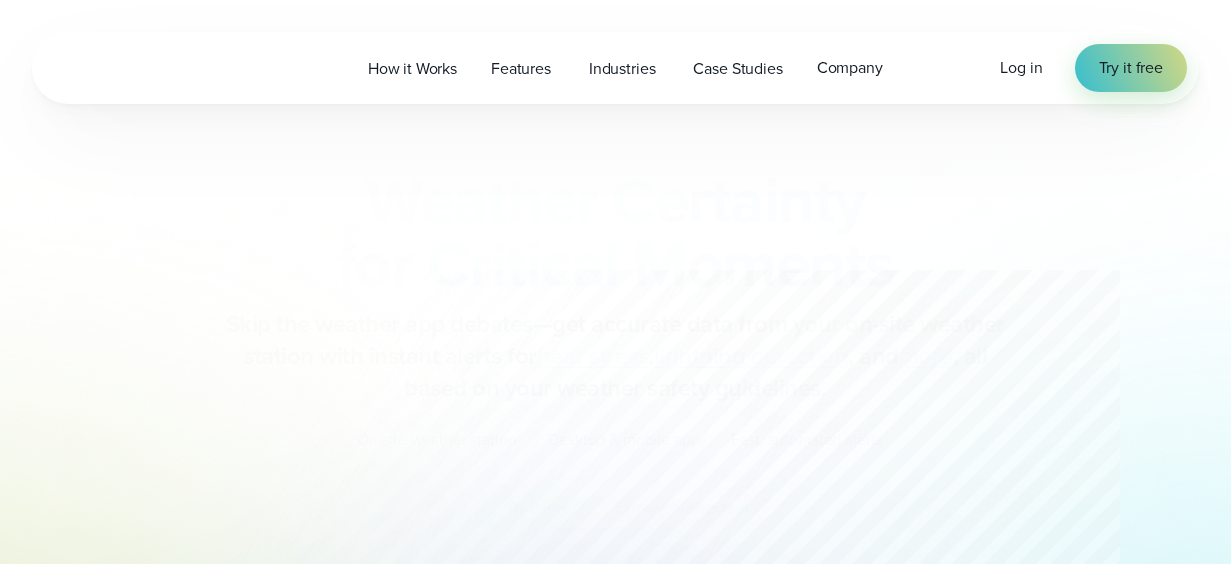 scroll, scrollTop: 0, scrollLeft: 0, axis: both 